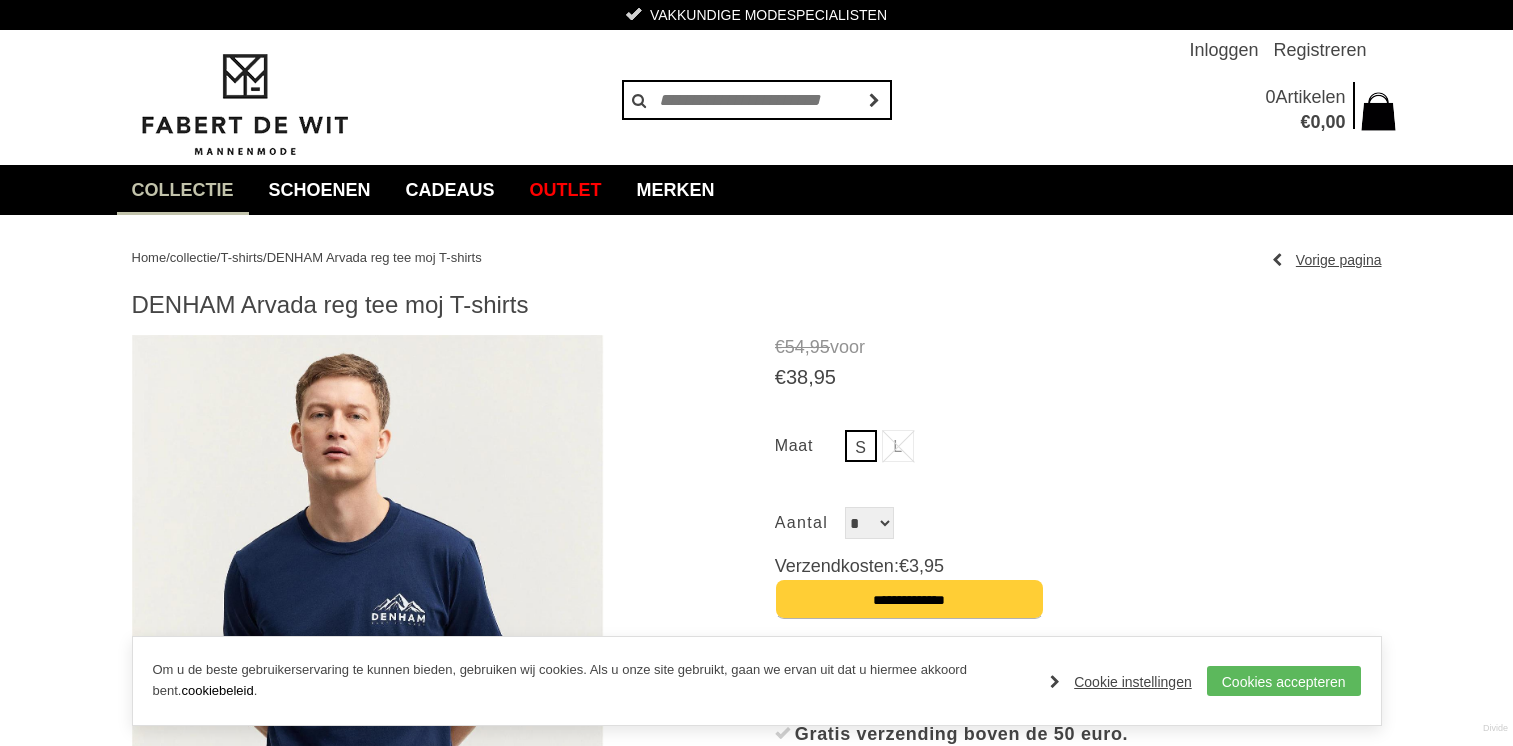 scroll, scrollTop: 0, scrollLeft: 0, axis: both 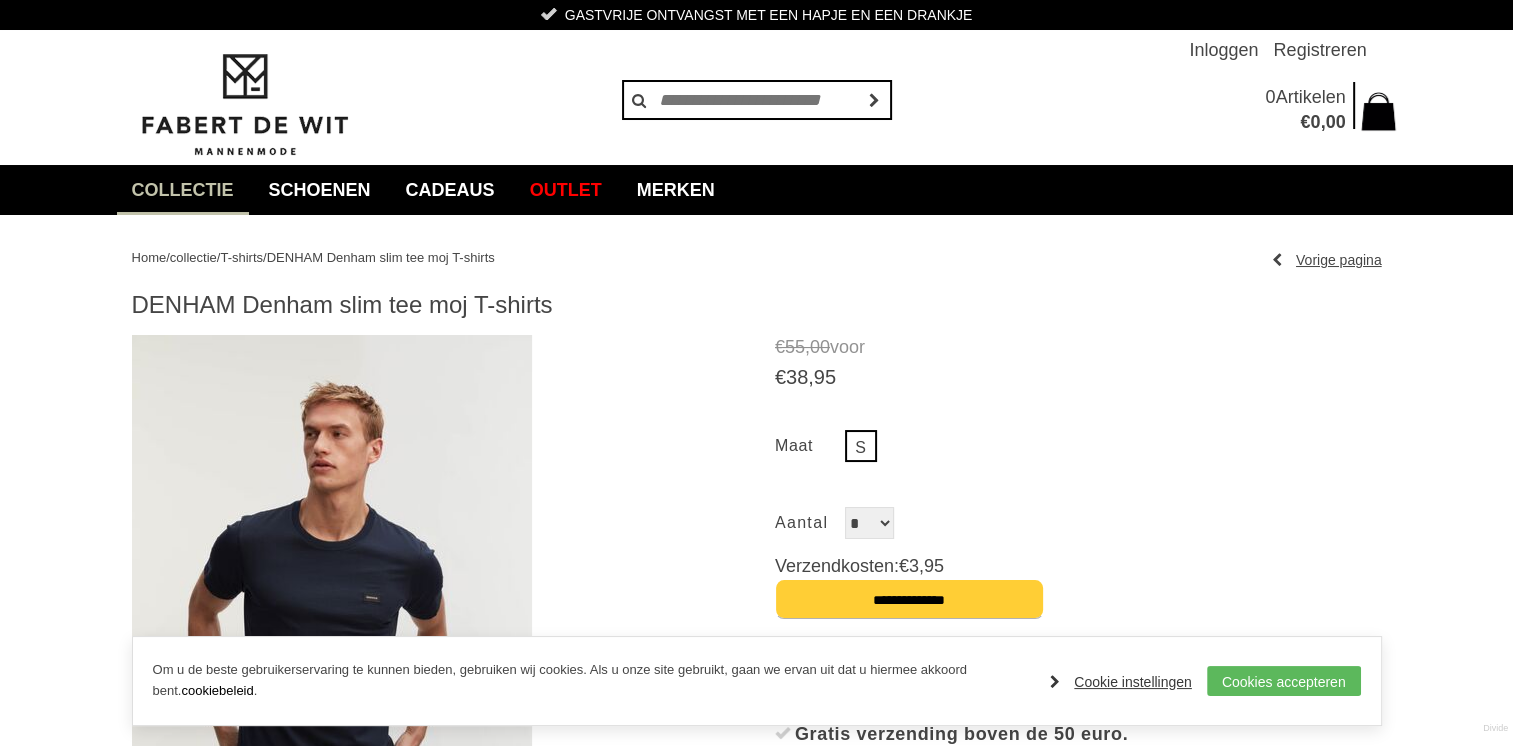 click on "Cookie instellingen" at bounding box center [1121, 682] 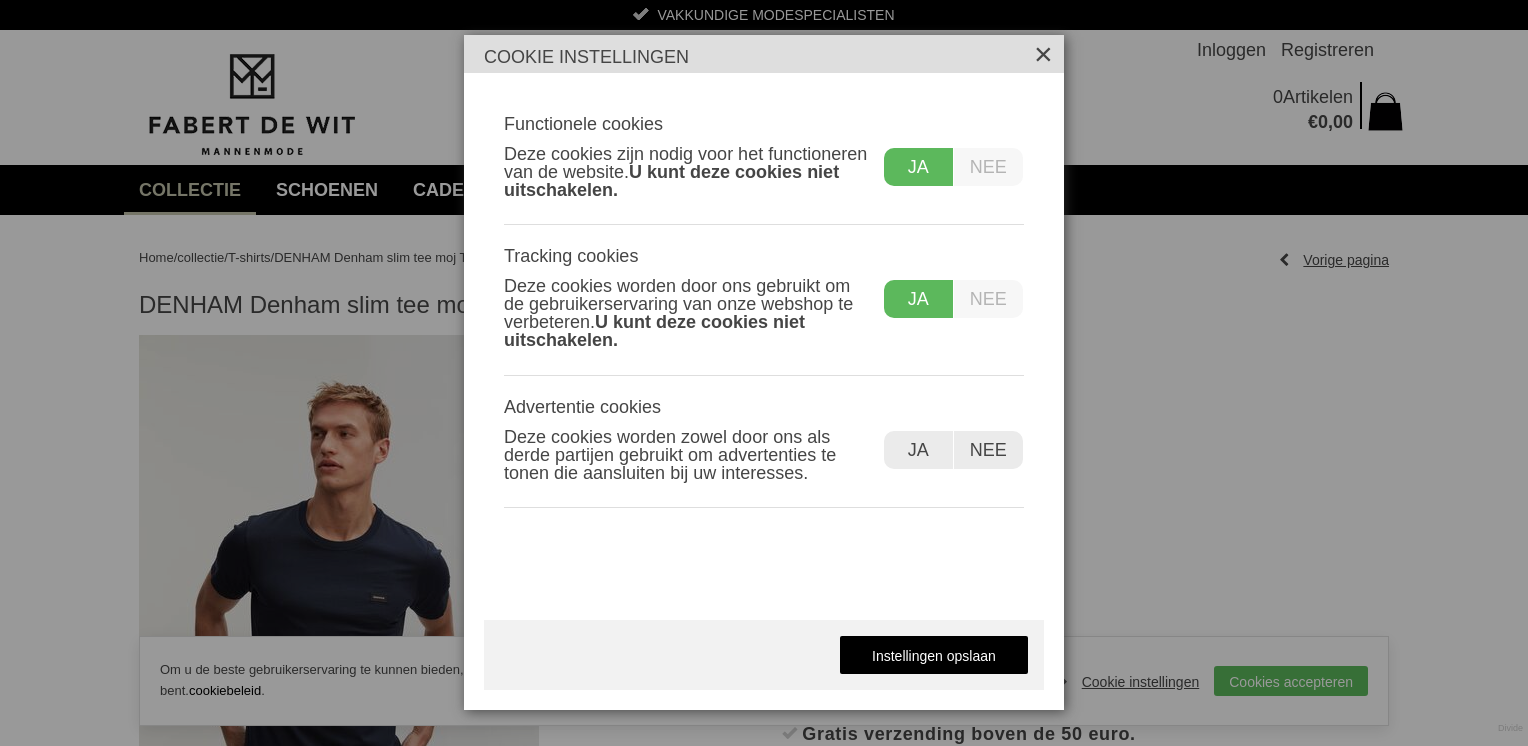 click on "Nee" at bounding box center (988, 299) 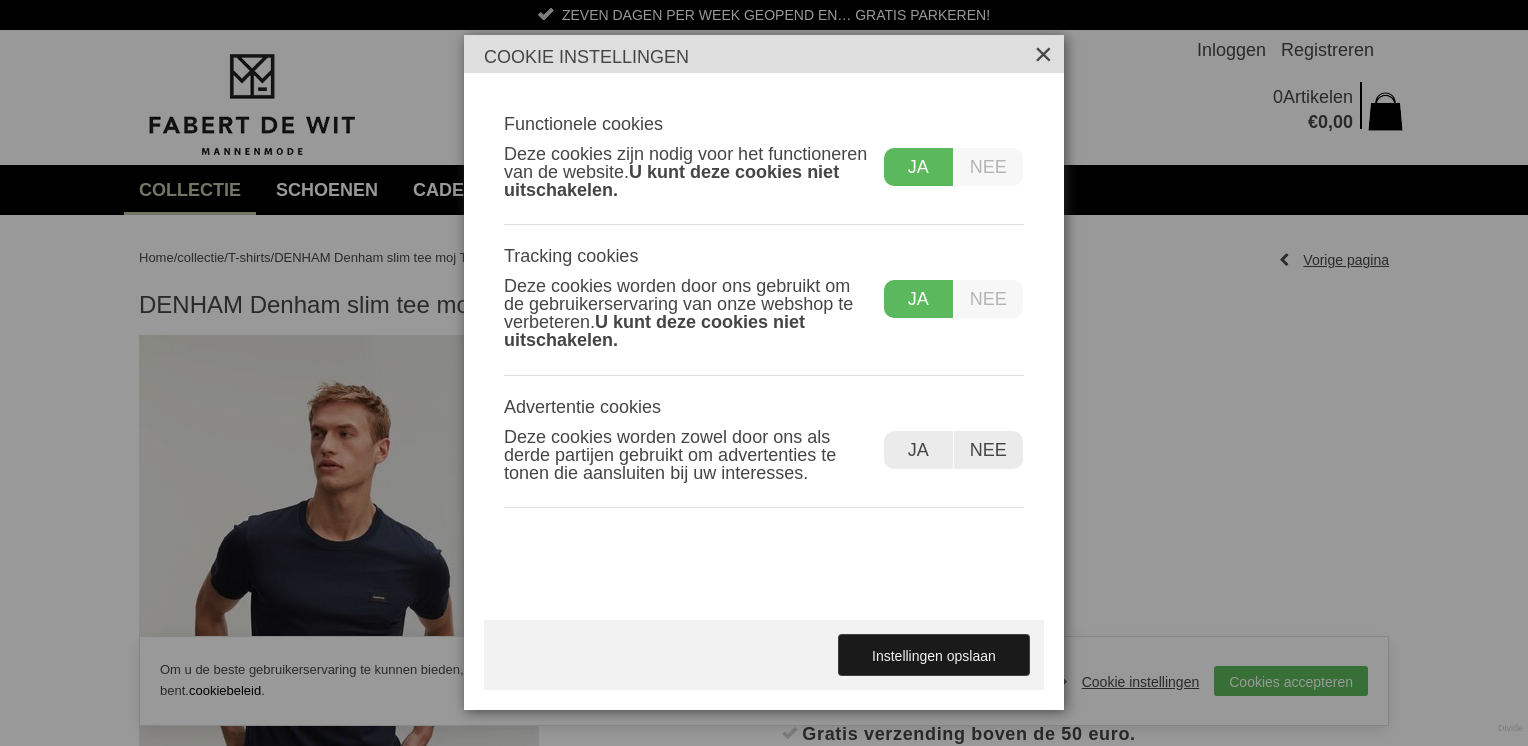 click on "Instellingen opslaan" at bounding box center [934, 655] 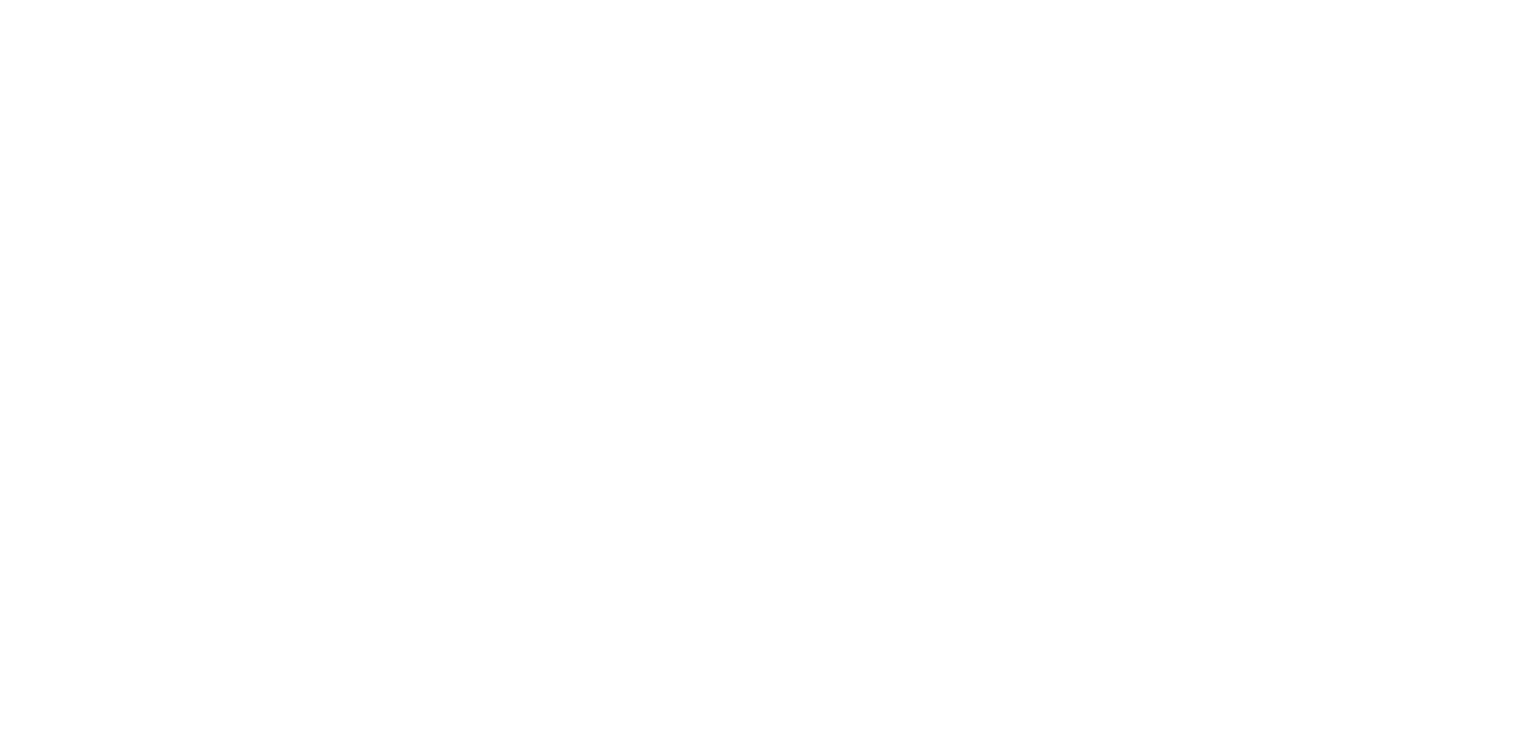 scroll, scrollTop: 0, scrollLeft: 0, axis: both 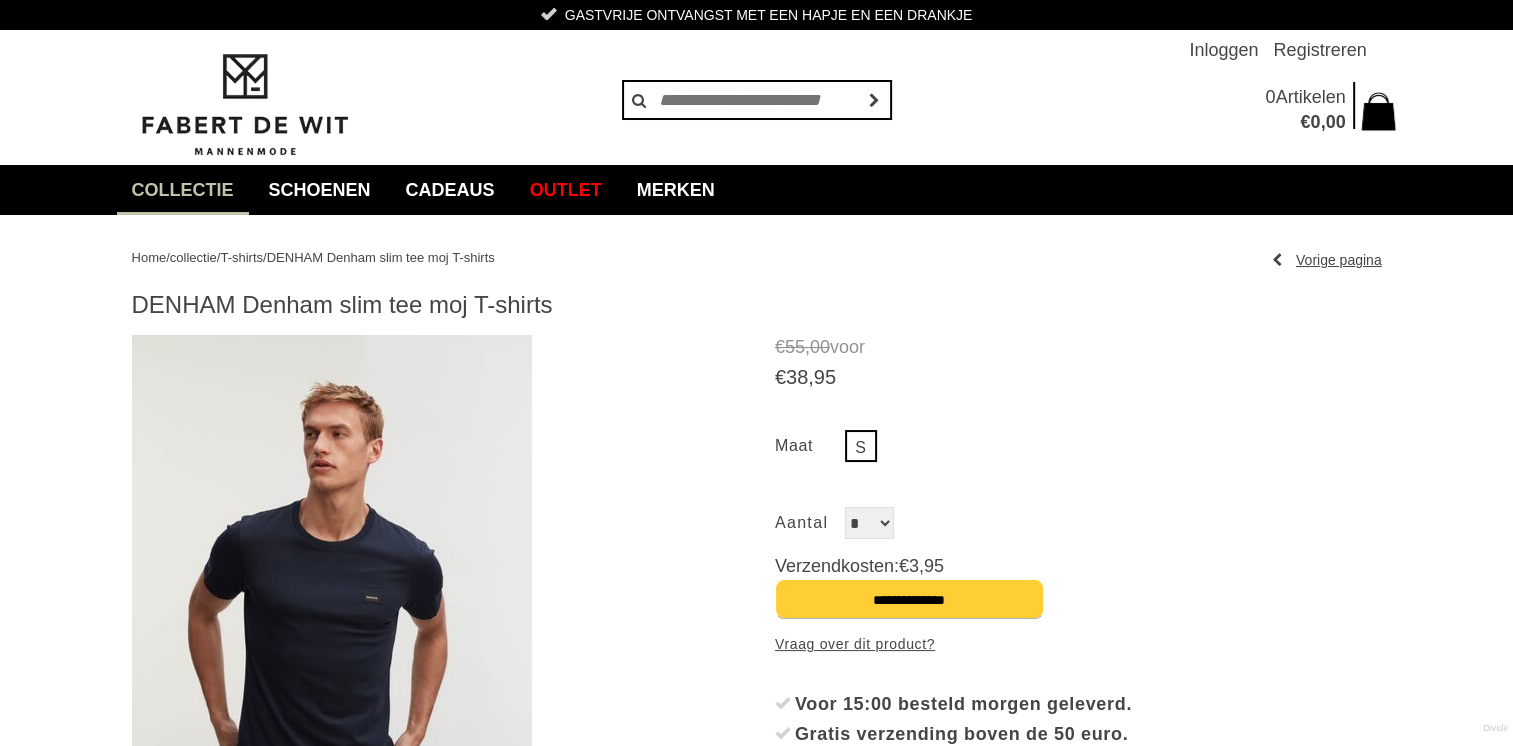 click at bounding box center (332, 635) 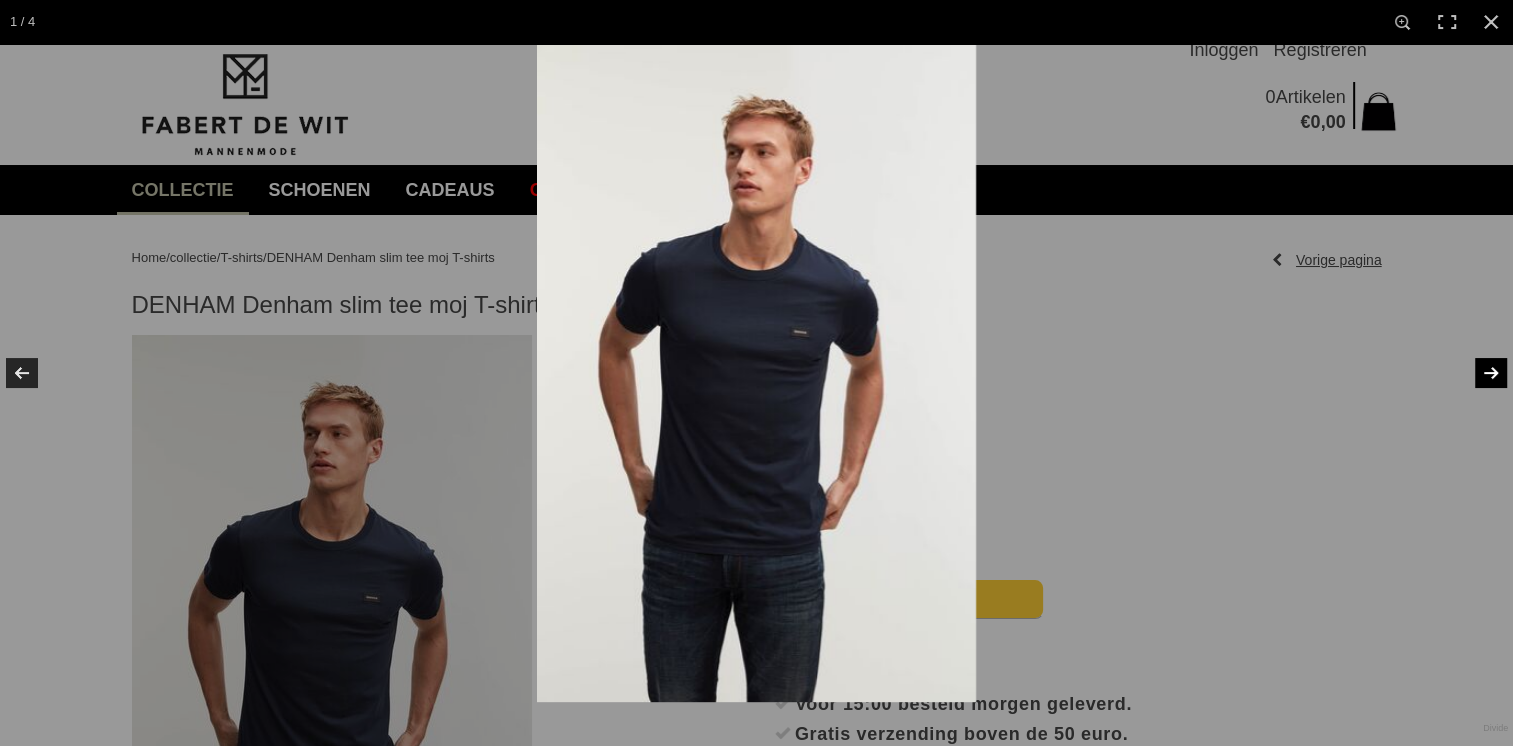click at bounding box center [1478, 373] 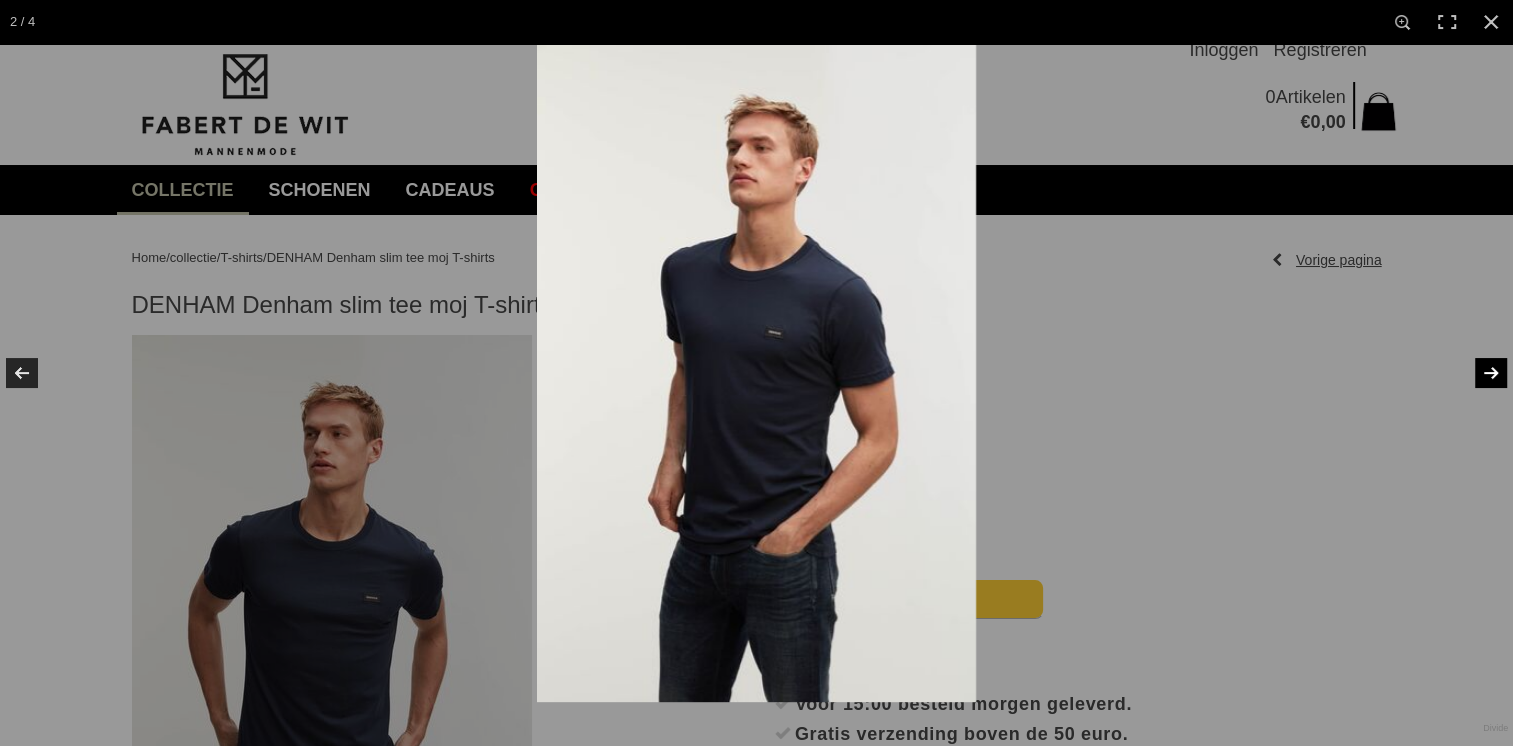 click at bounding box center (1478, 373) 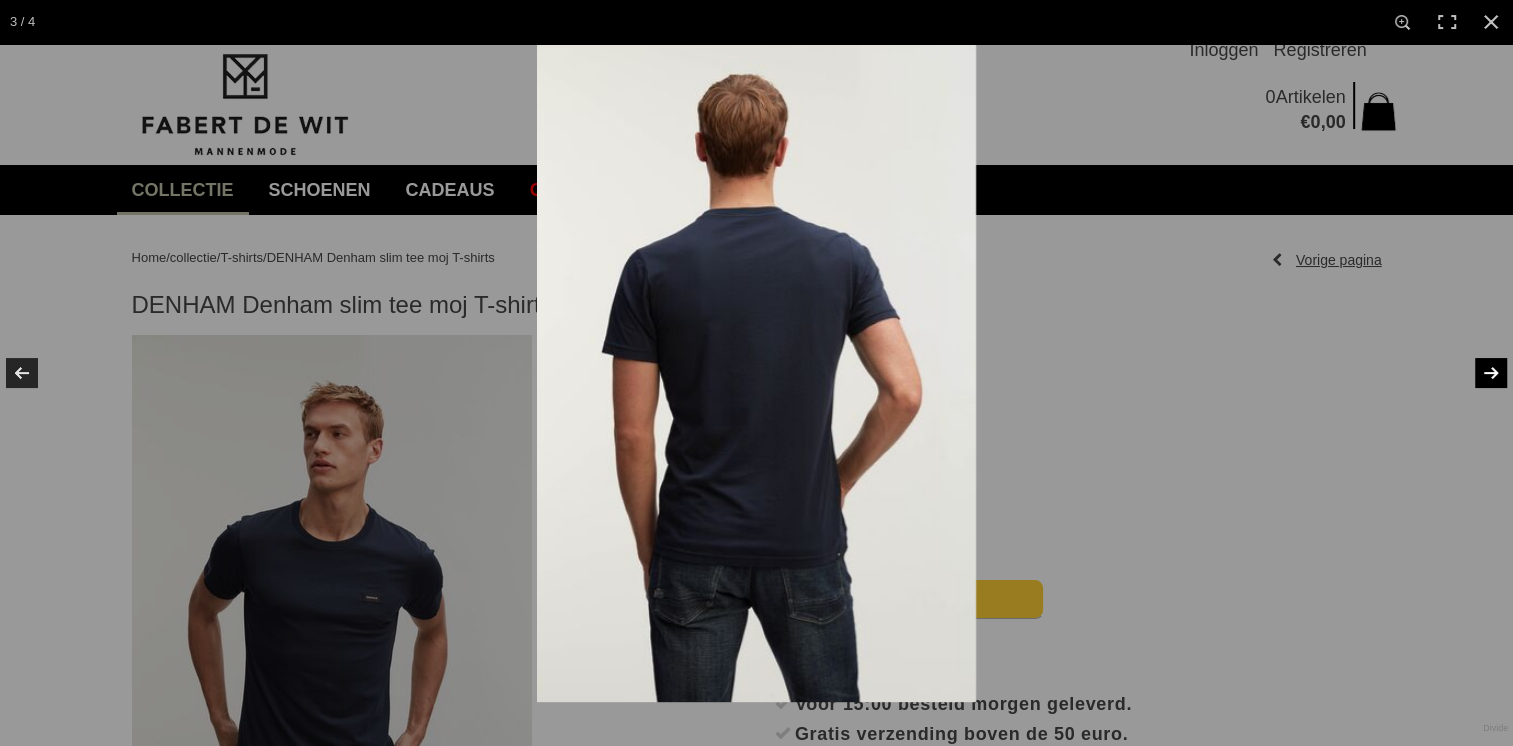 click at bounding box center [1478, 373] 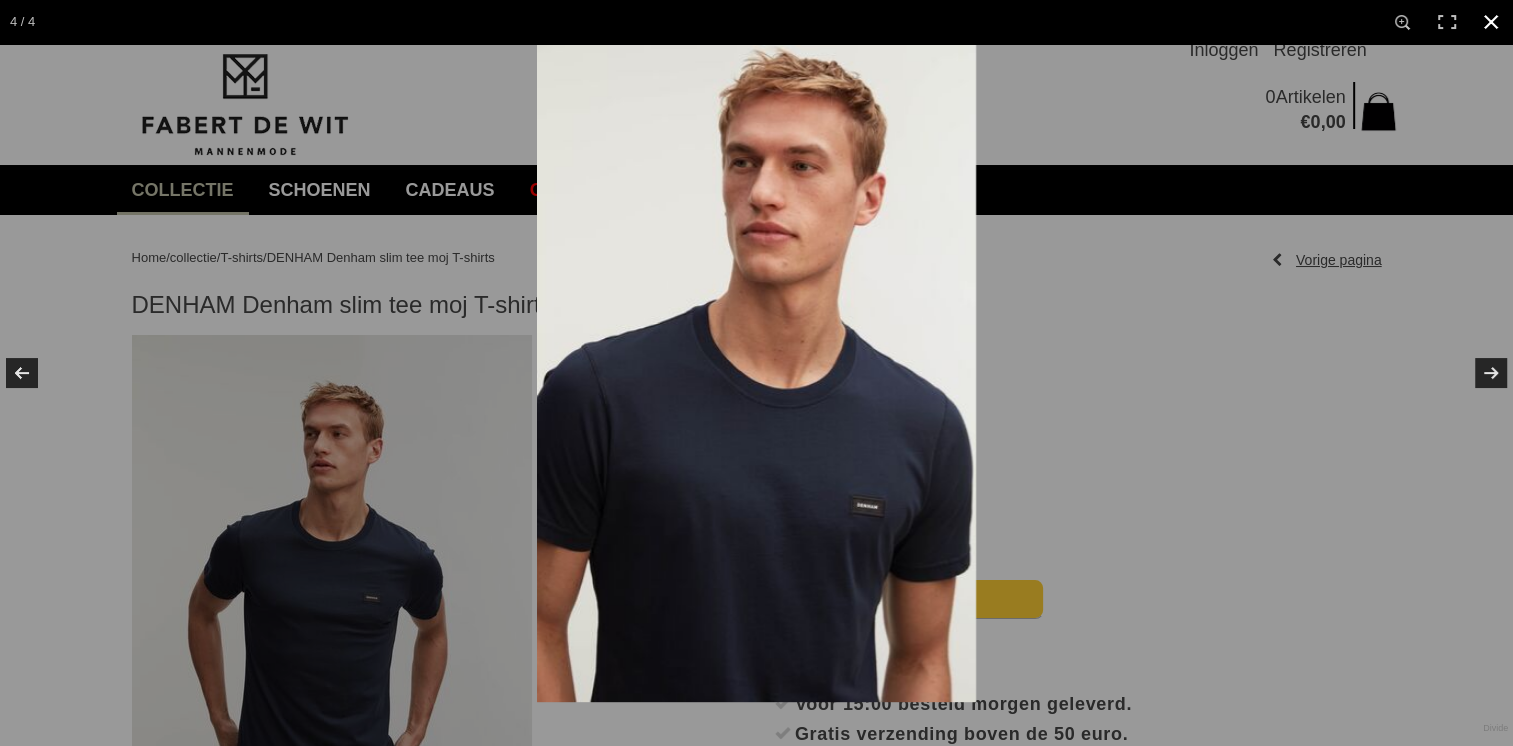 click at bounding box center (1491, 22) 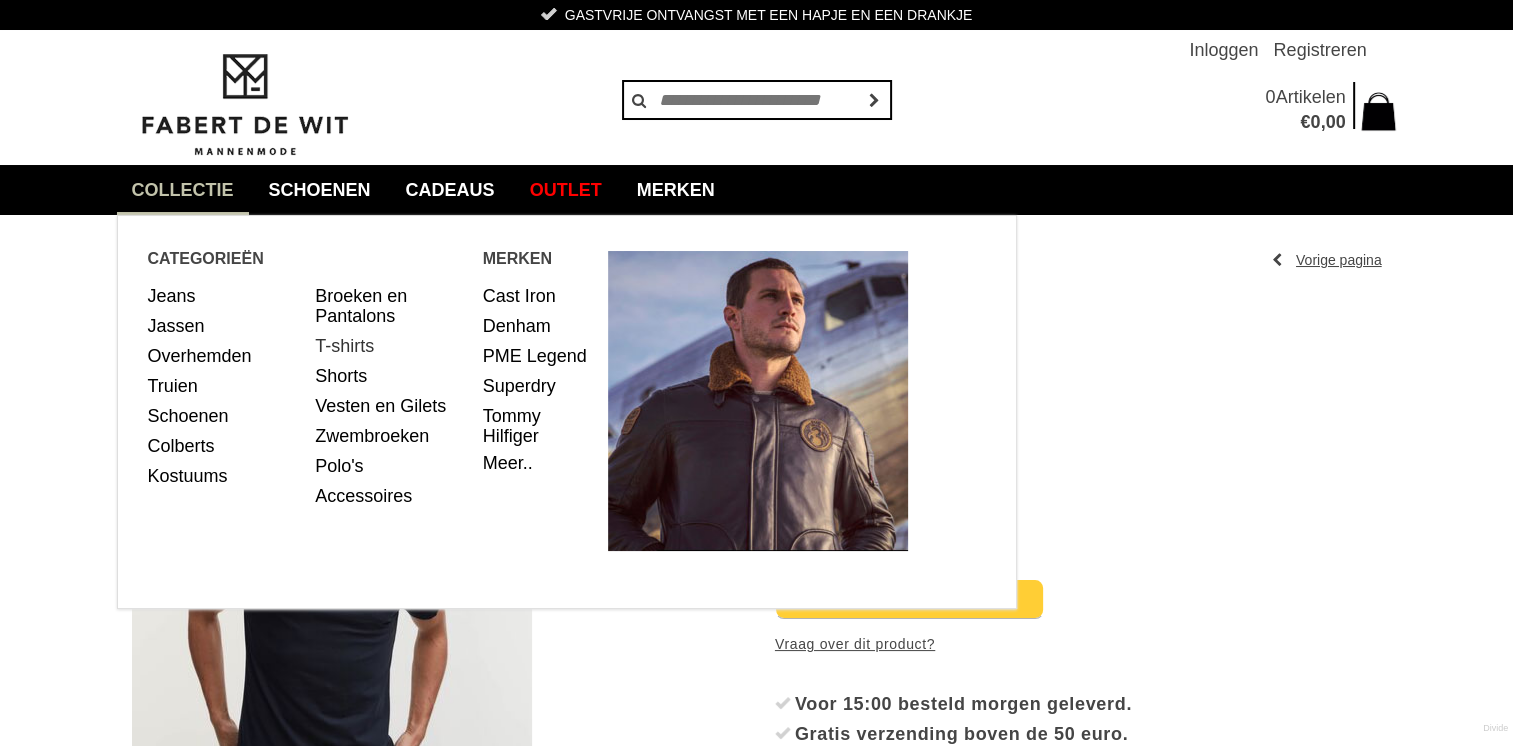 click on "T-shirts" at bounding box center [391, 346] 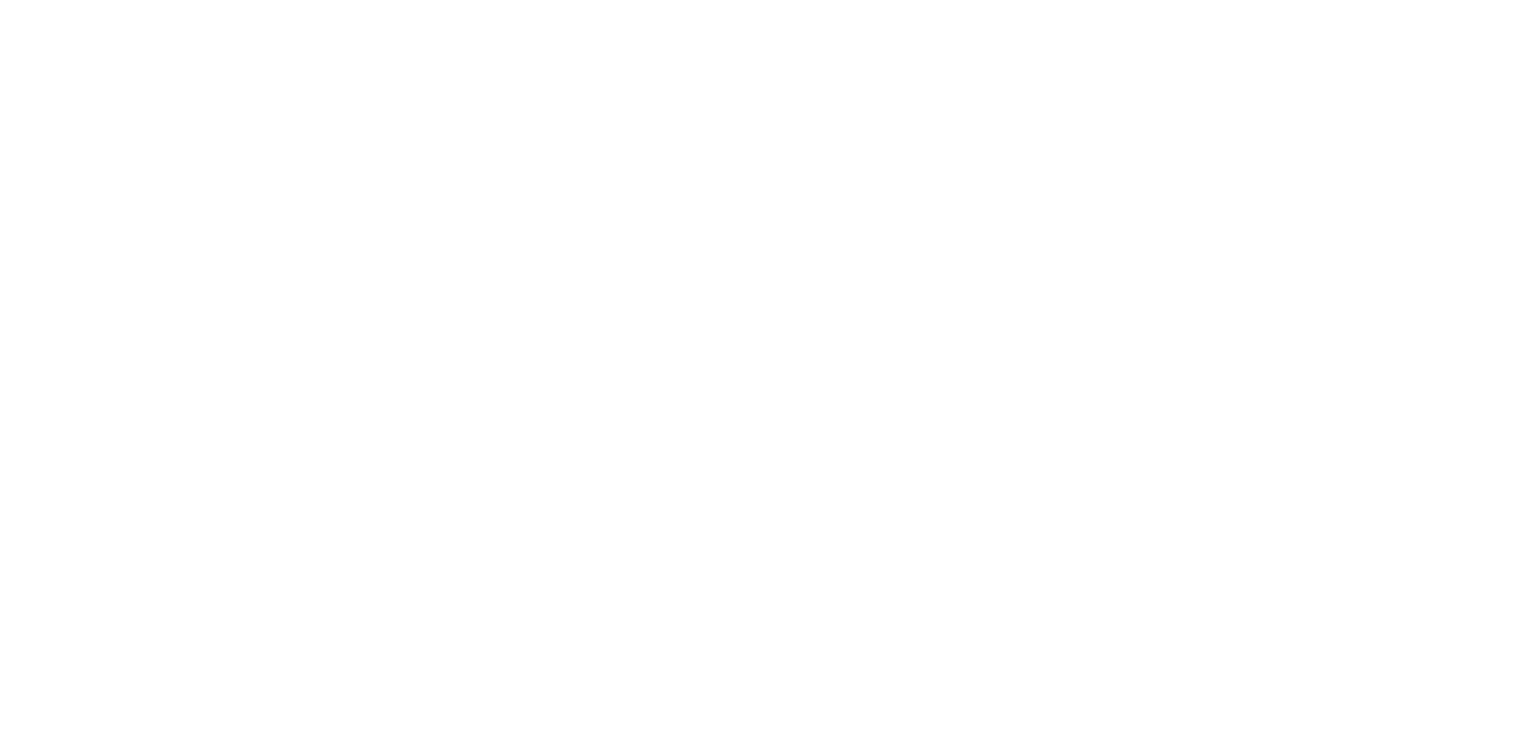 scroll, scrollTop: 0, scrollLeft: 0, axis: both 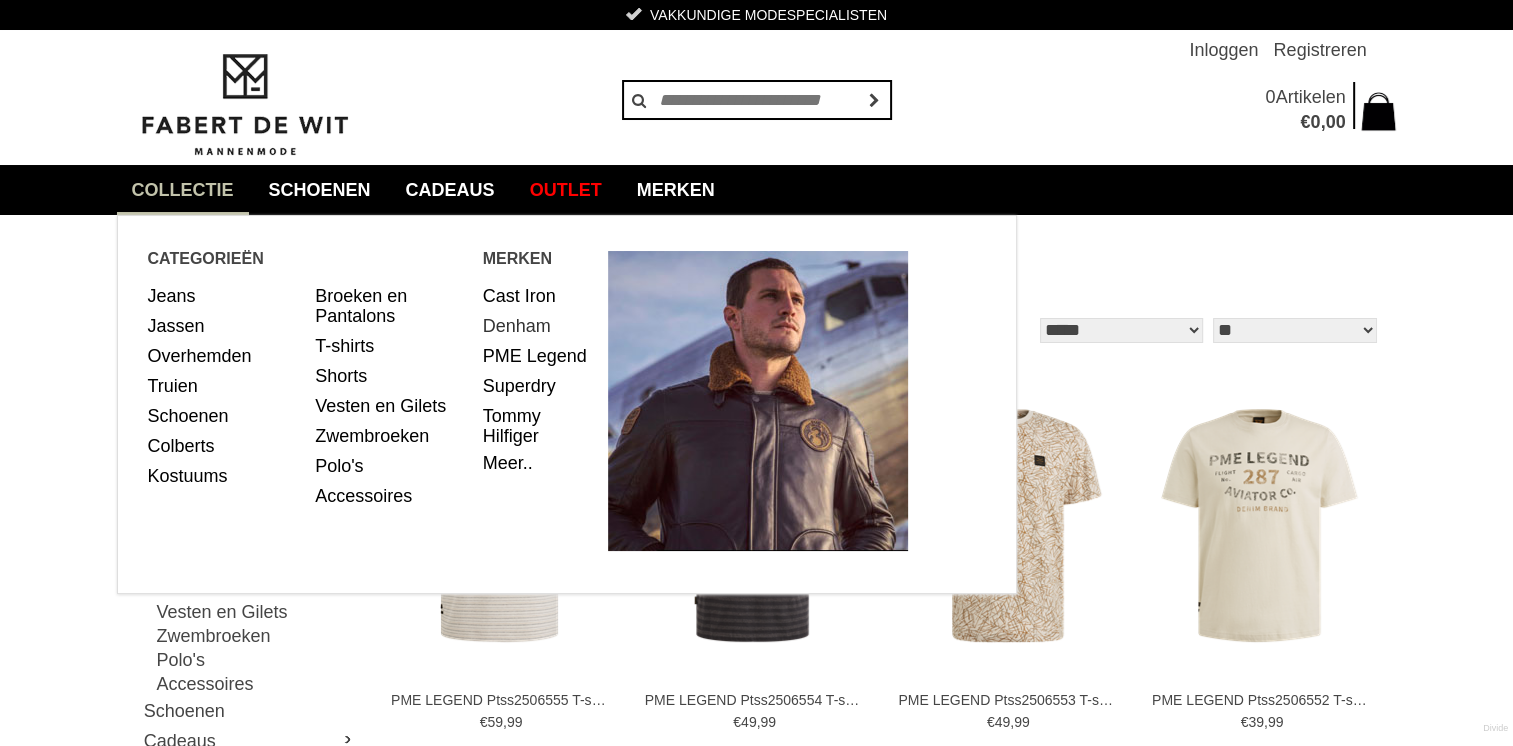 click on "Denham" at bounding box center (538, 326) 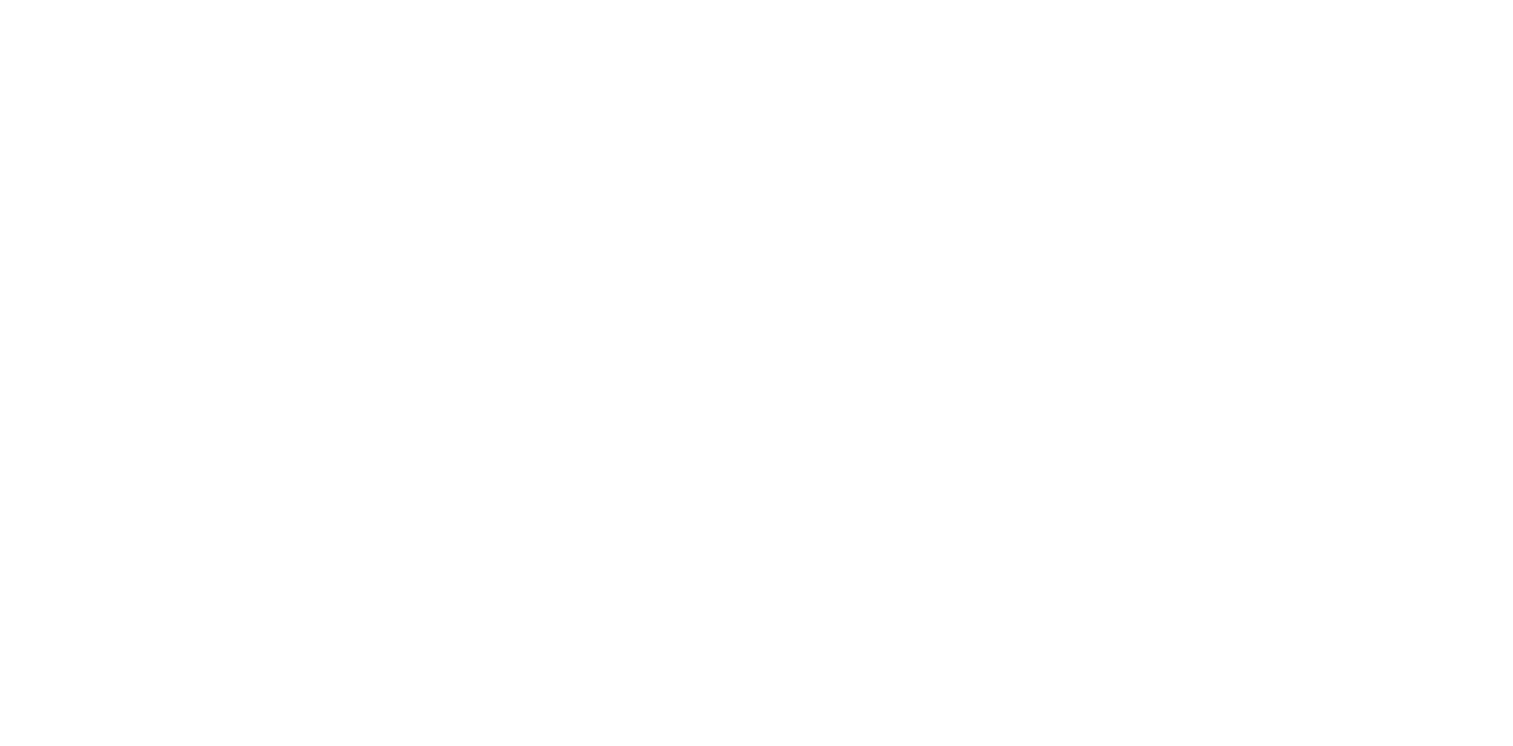 scroll, scrollTop: 0, scrollLeft: 0, axis: both 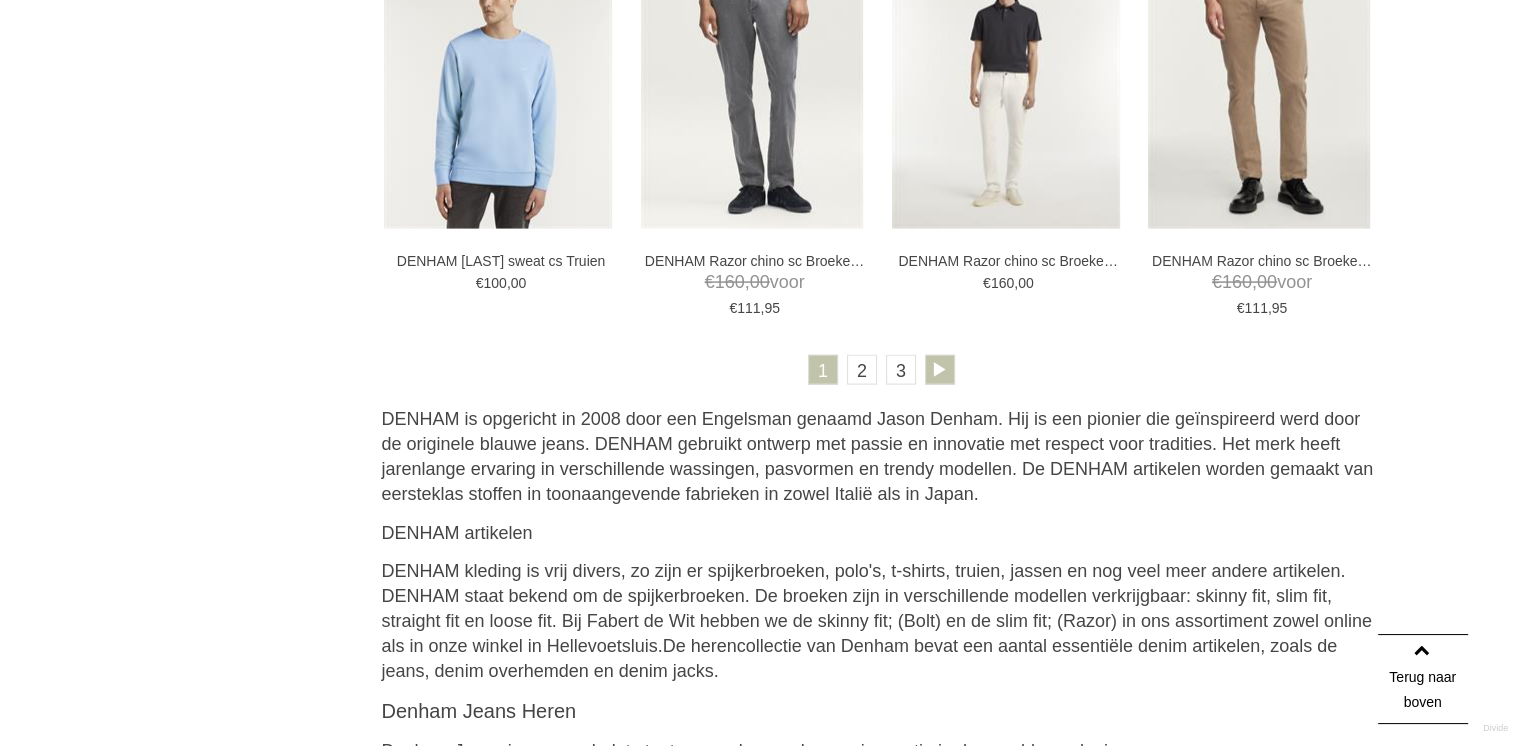 click at bounding box center [940, 370] 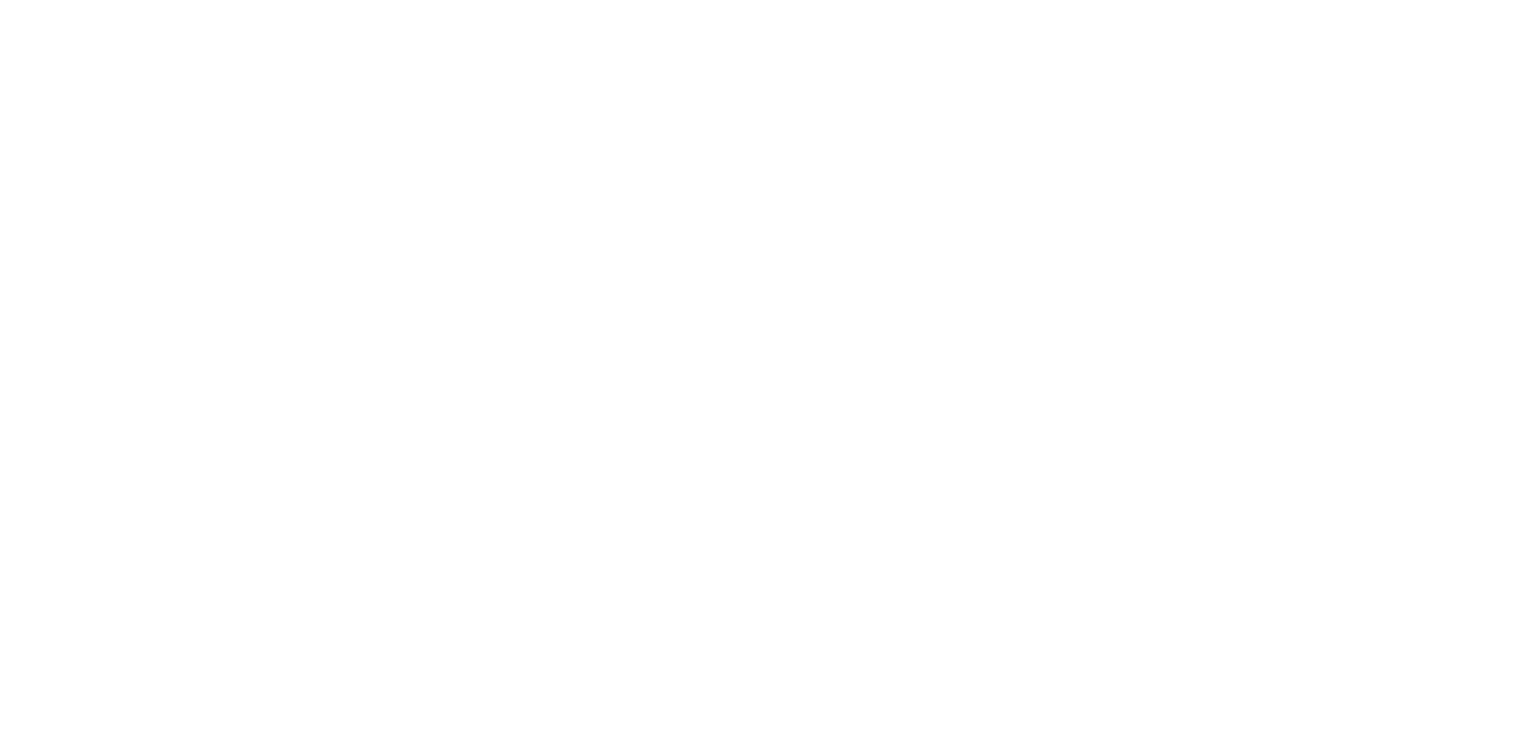 scroll, scrollTop: 0, scrollLeft: 0, axis: both 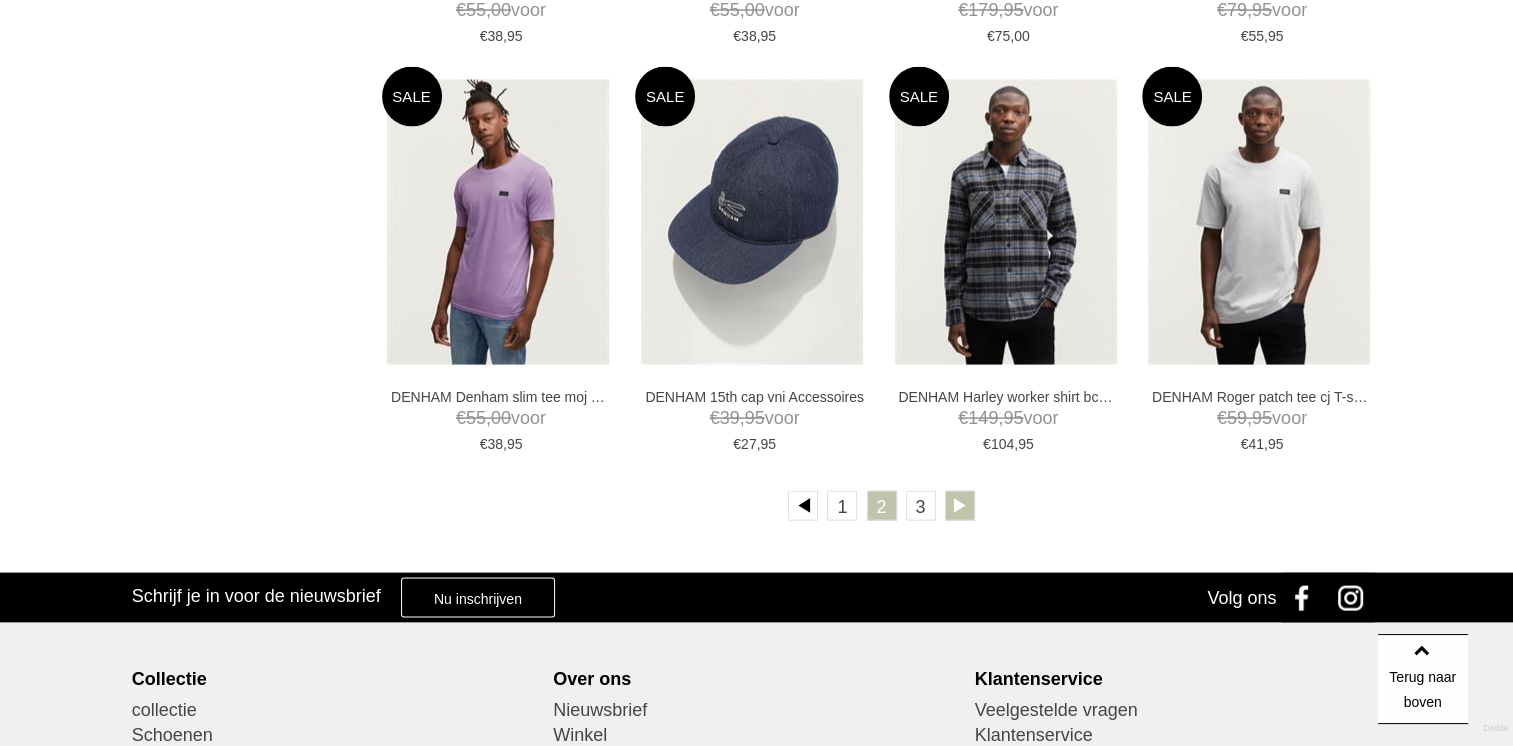 click at bounding box center [960, 506] 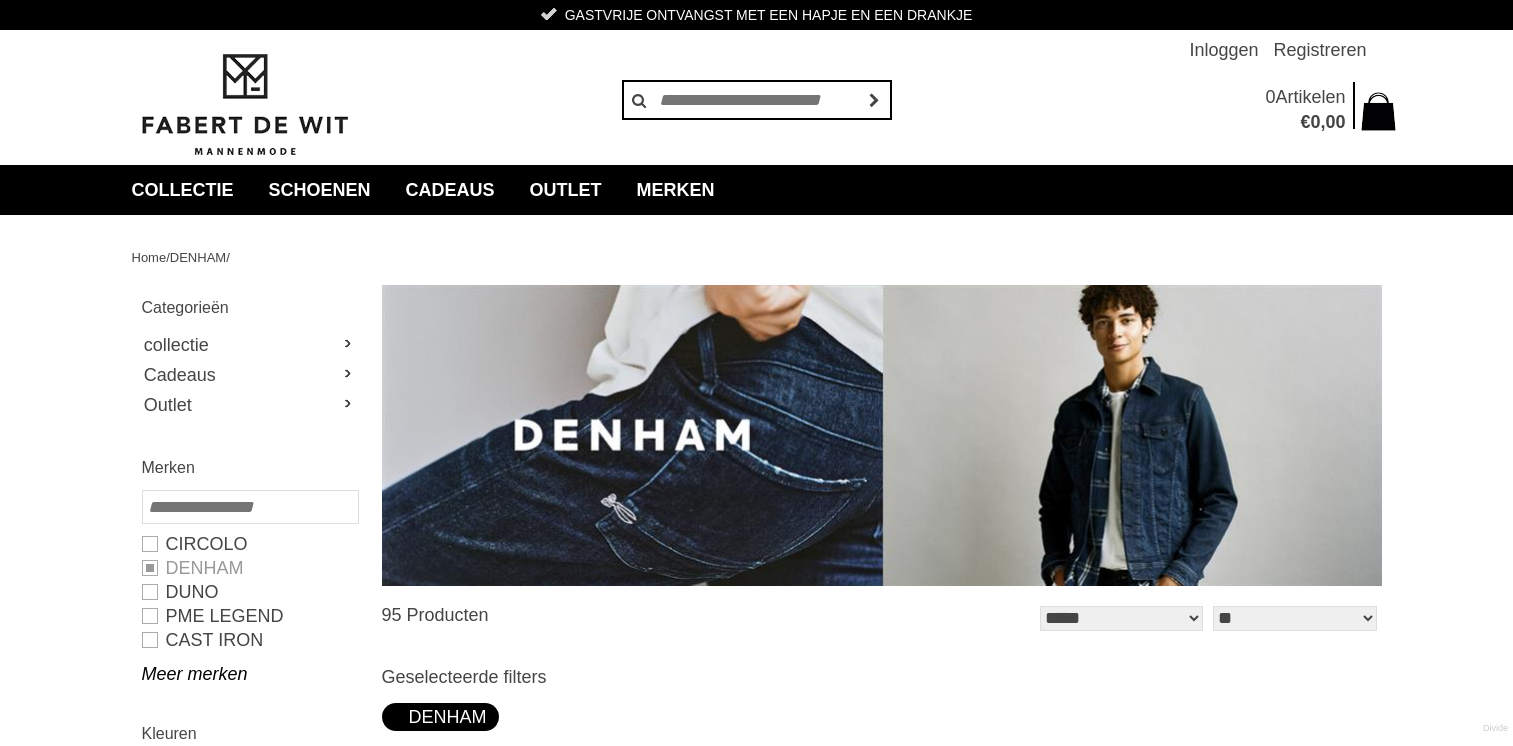 scroll, scrollTop: 0, scrollLeft: 0, axis: both 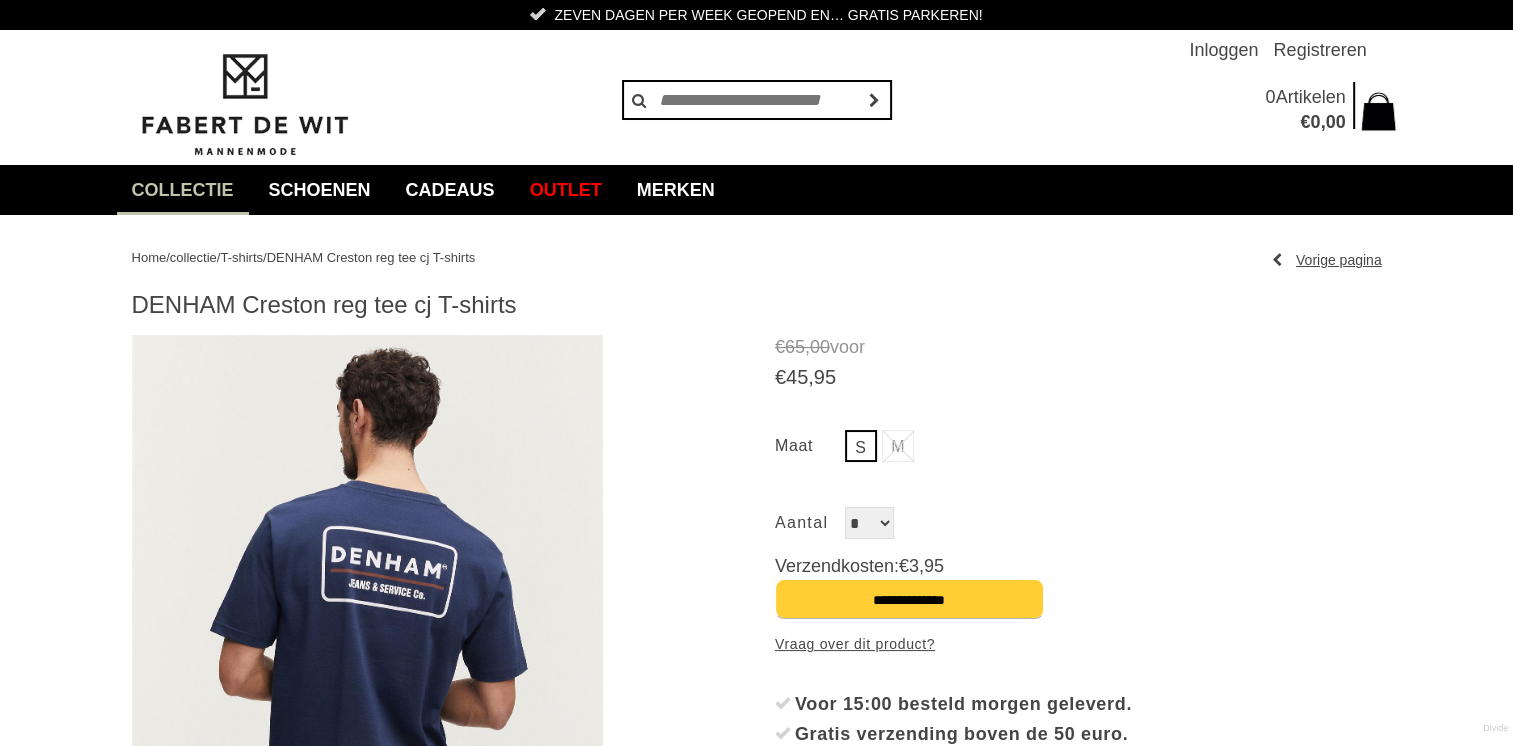 drag, startPoint x: 136, startPoint y: 307, endPoint x: 523, endPoint y: 306, distance: 387.00128 